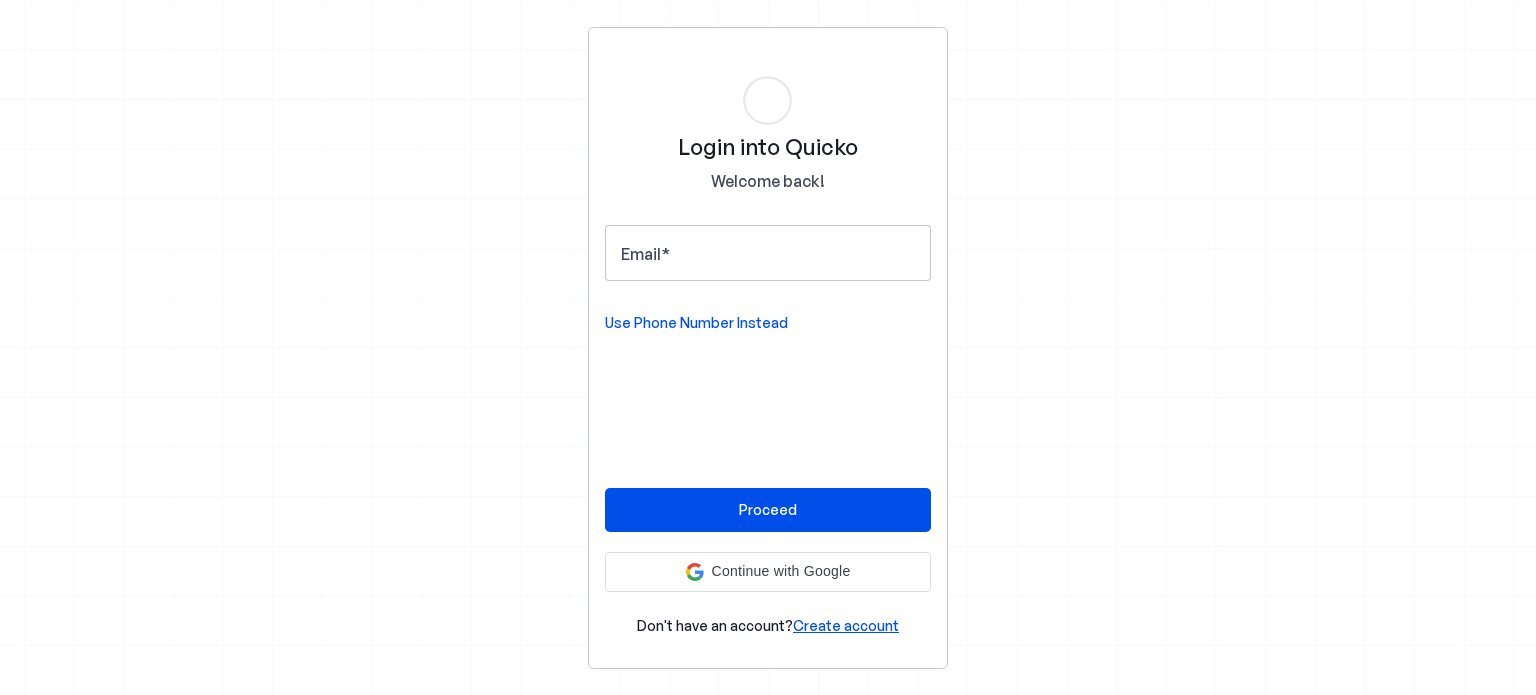scroll, scrollTop: 0, scrollLeft: 0, axis: both 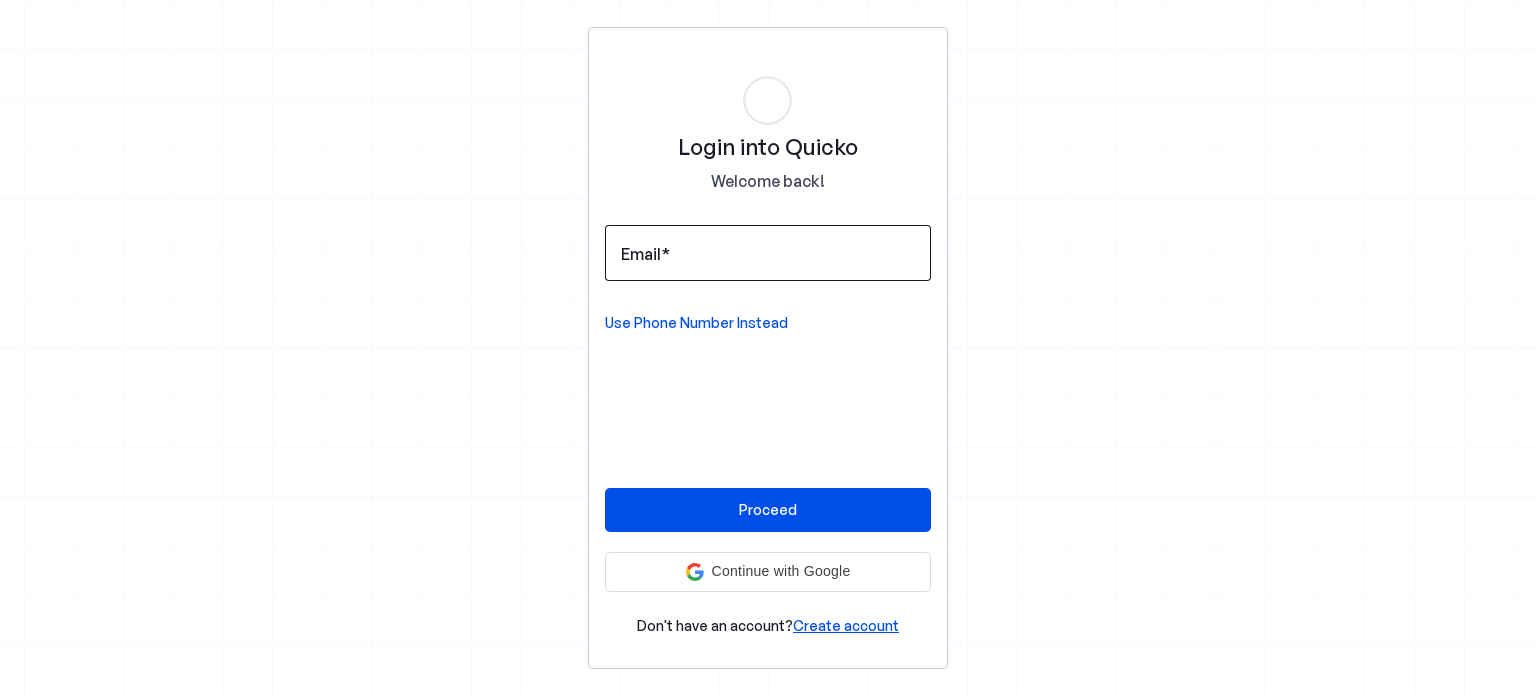 click on "Email" at bounding box center [768, 253] 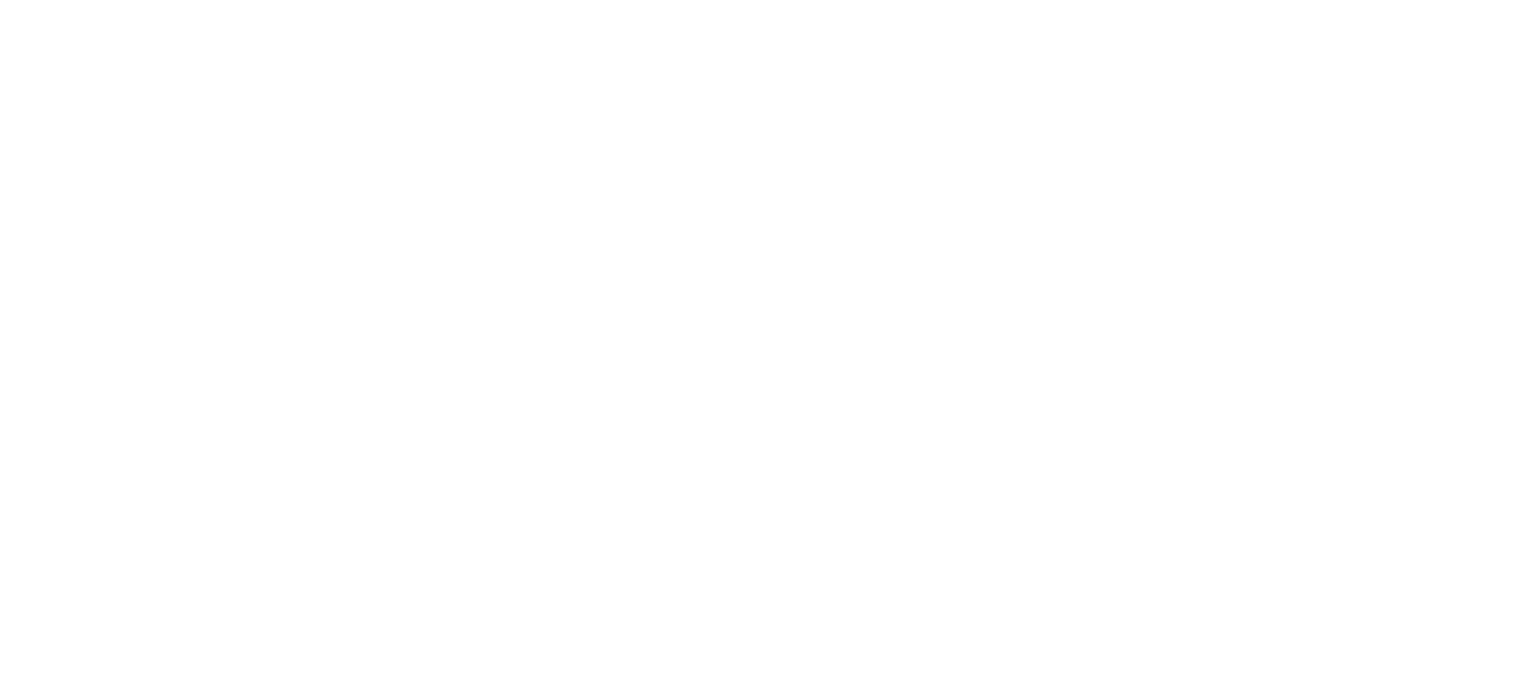 scroll, scrollTop: 0, scrollLeft: 0, axis: both 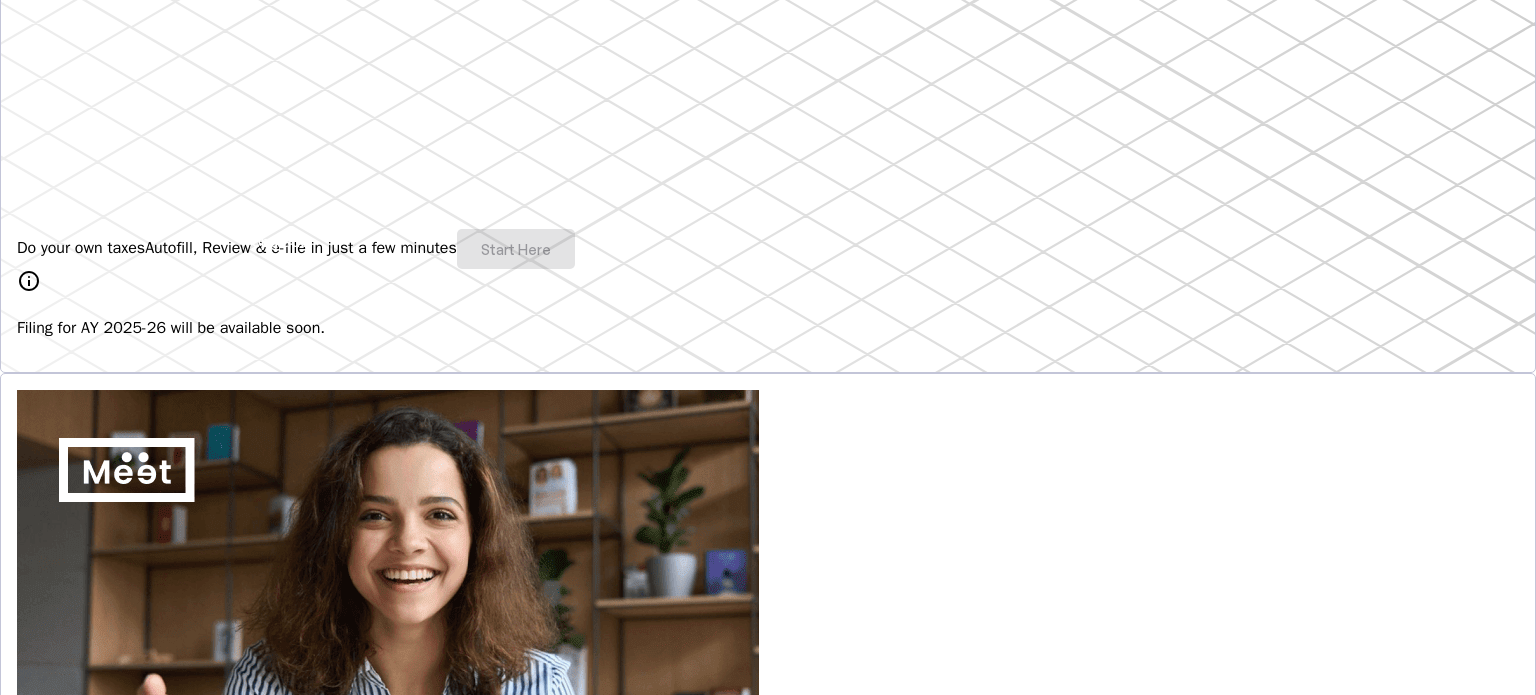 click on "Do your own taxes   Autofill, Review & e-file in just a few minutes   Start Here" at bounding box center [768, 249] 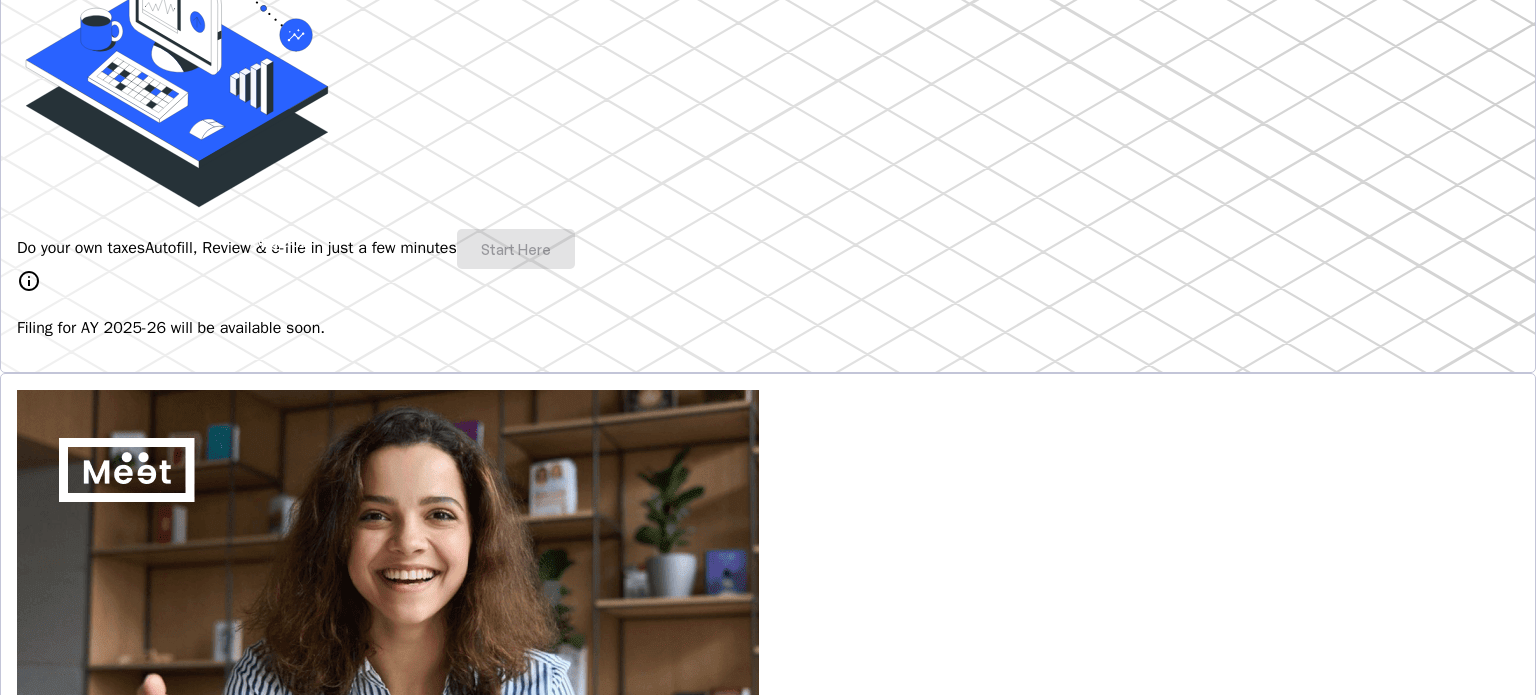 click on "info" at bounding box center (29, 281) 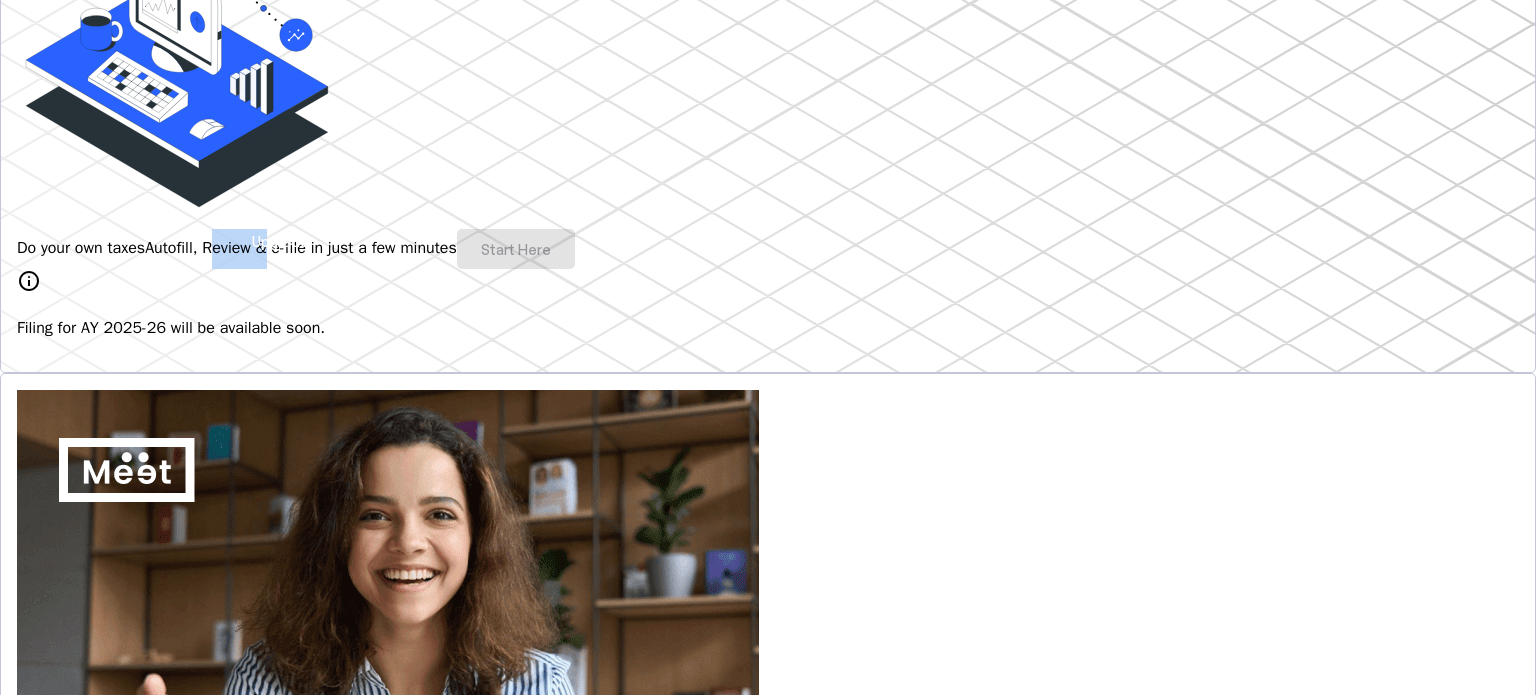 click on "Autofill, Review & e-file in just a few minutes" at bounding box center (301, 248) 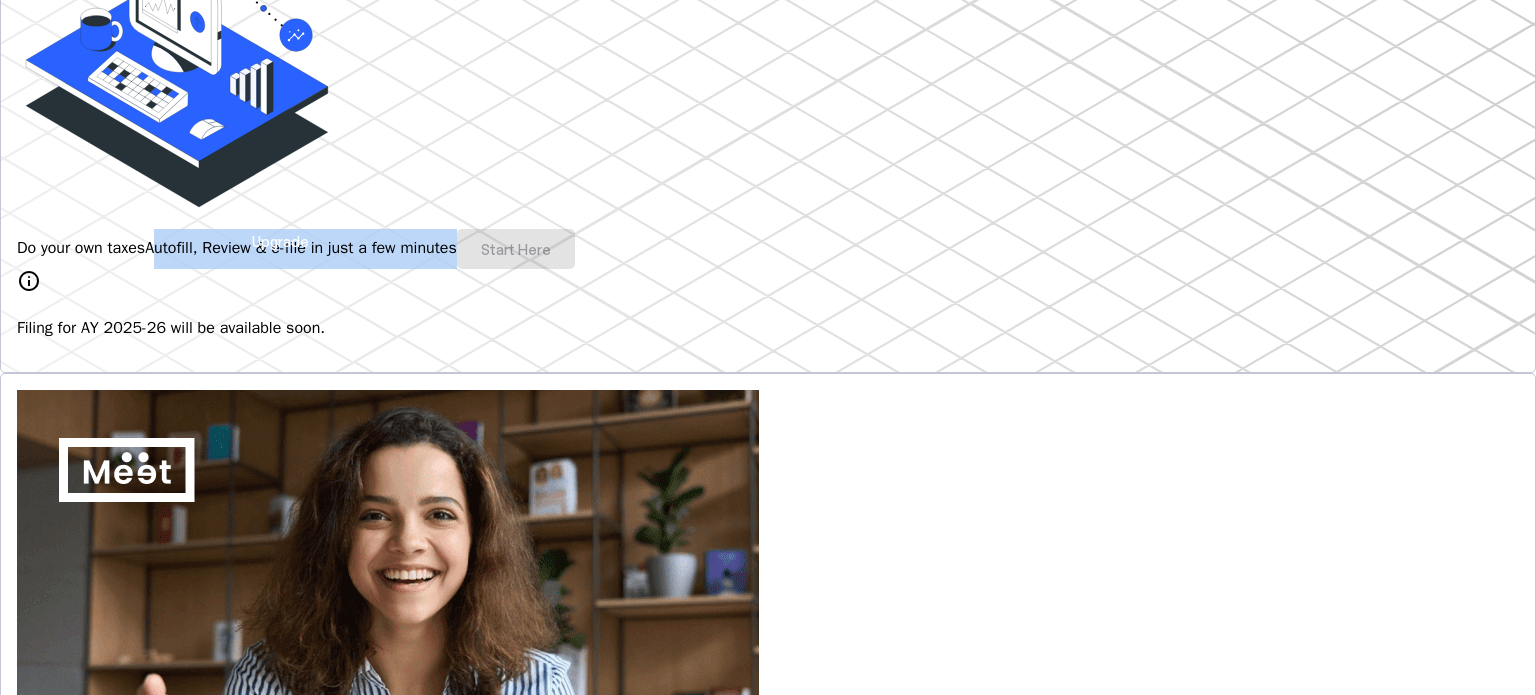 click on "Autofill, Review & e-file in just a few minutes" at bounding box center (301, 248) 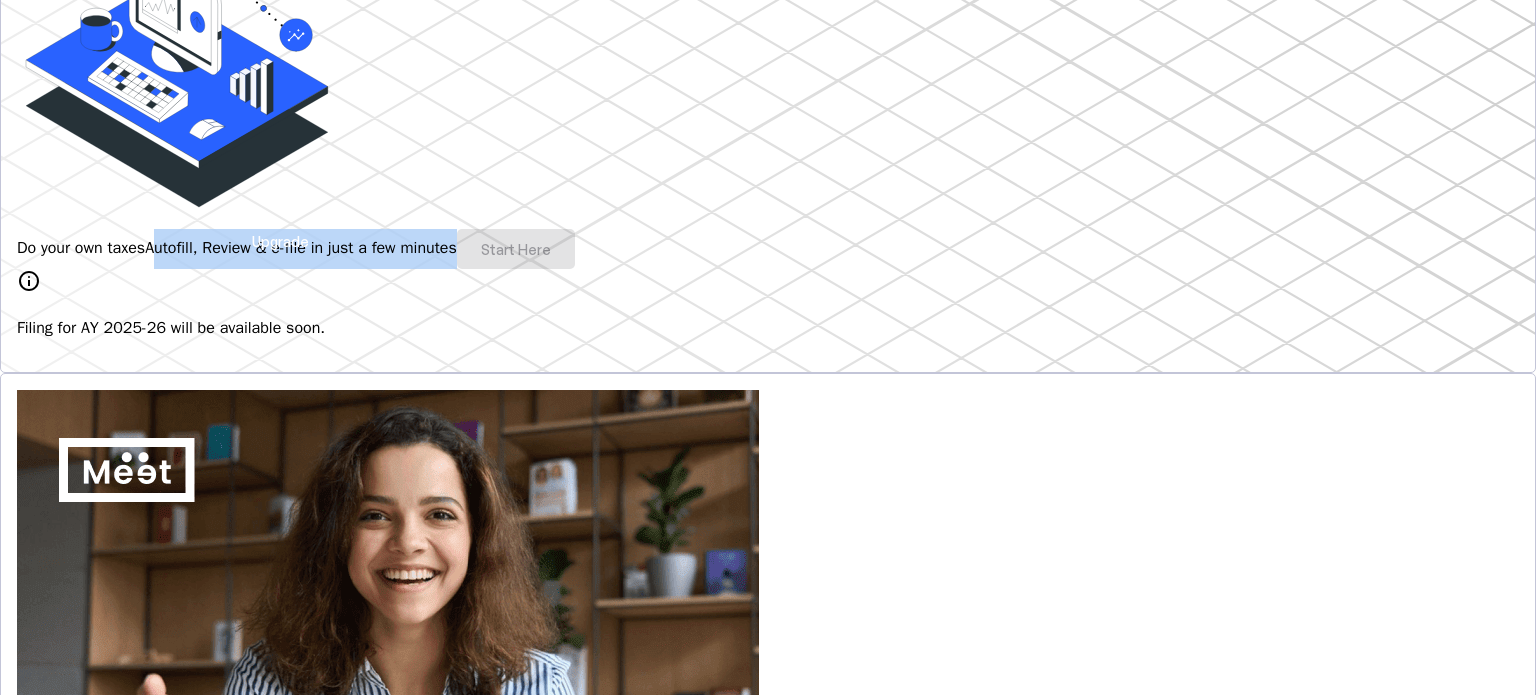 click on "Autofill, Review & e-file in just a few minutes" at bounding box center [301, 248] 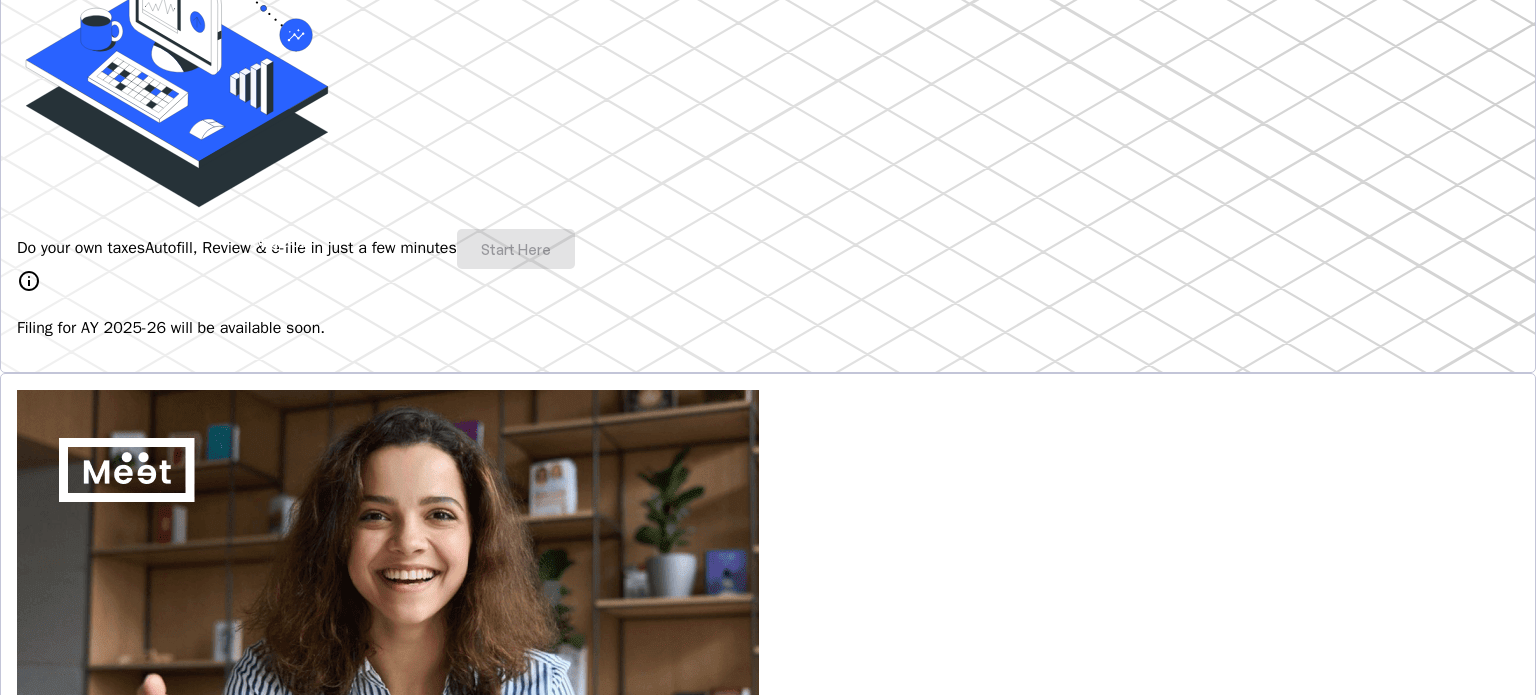 click on "Autofill, Review & e-file in just a few minutes" at bounding box center (301, 248) 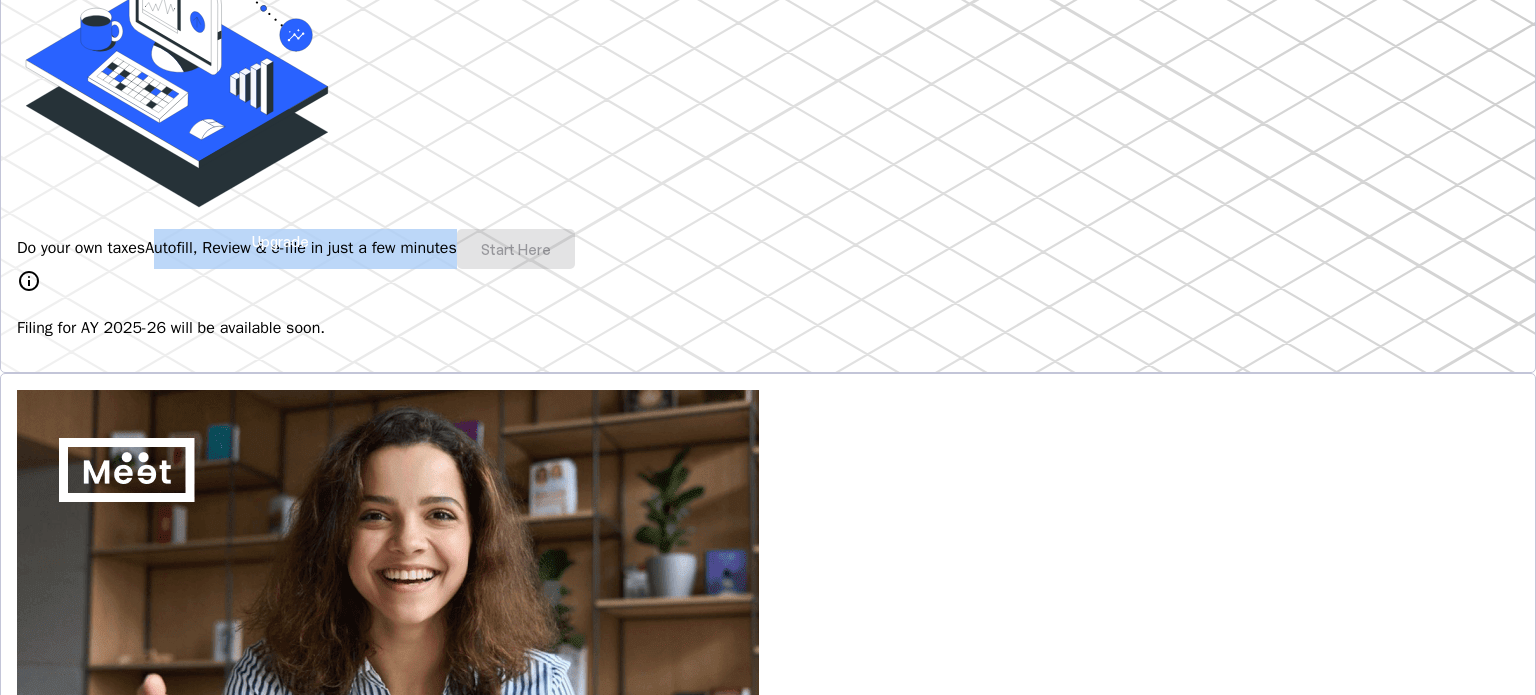 click on "Autofill, Review & e-file in just a few minutes" at bounding box center [301, 248] 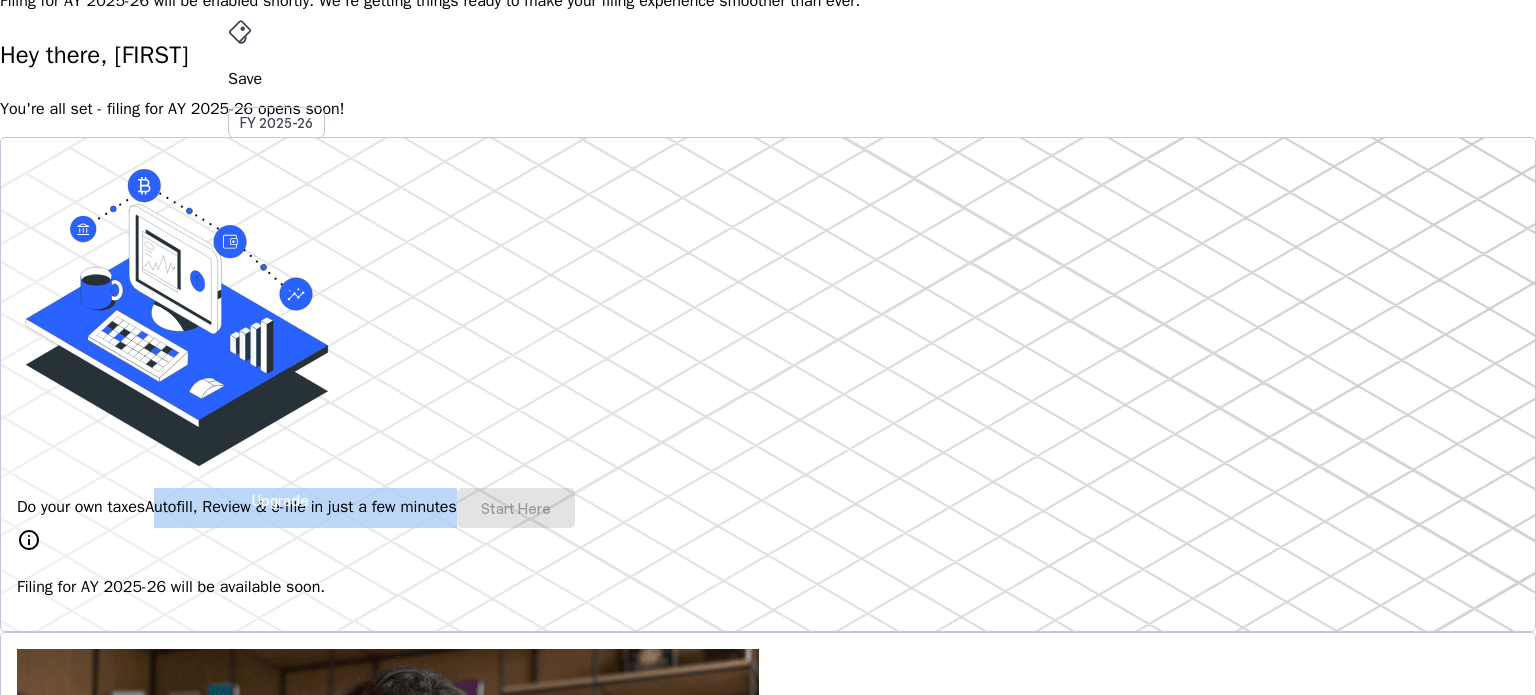 scroll, scrollTop: 0, scrollLeft: 0, axis: both 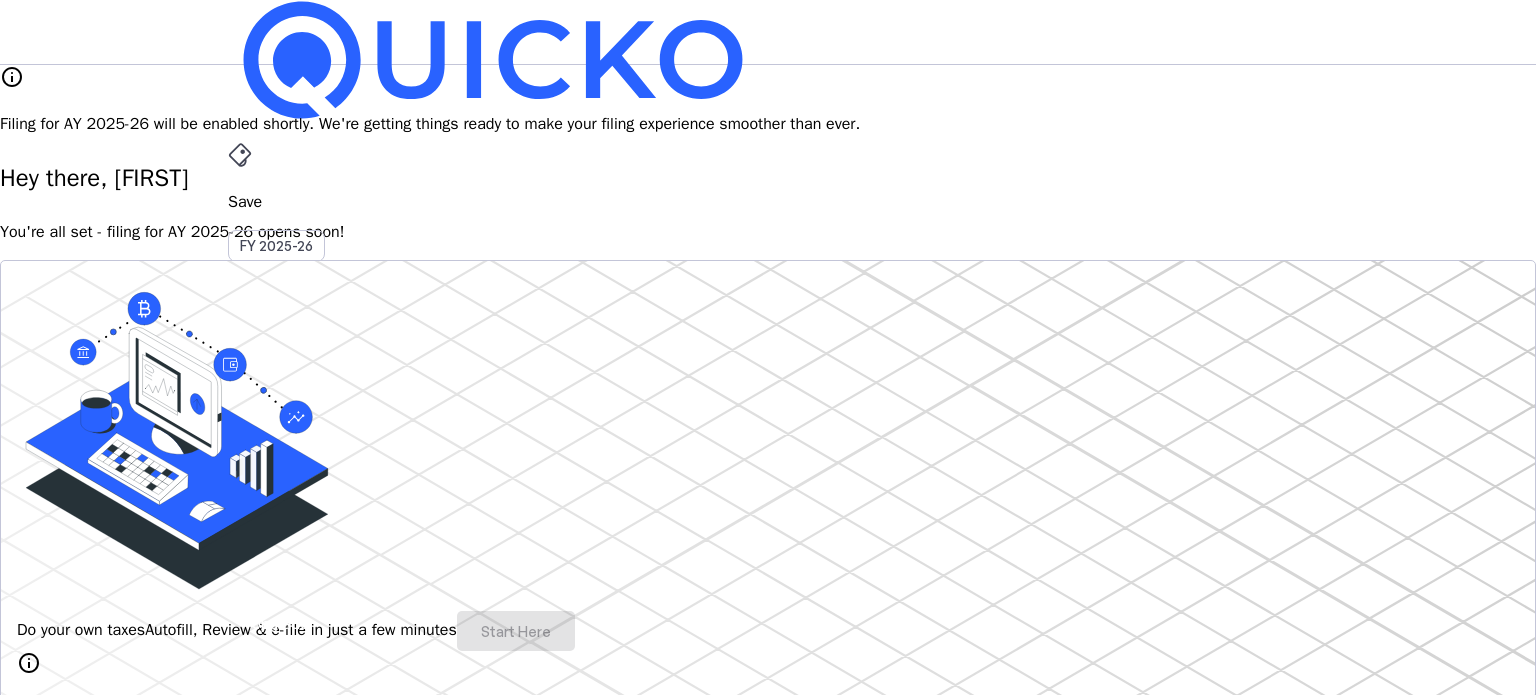 click on "More" at bounding box center [768, 496] 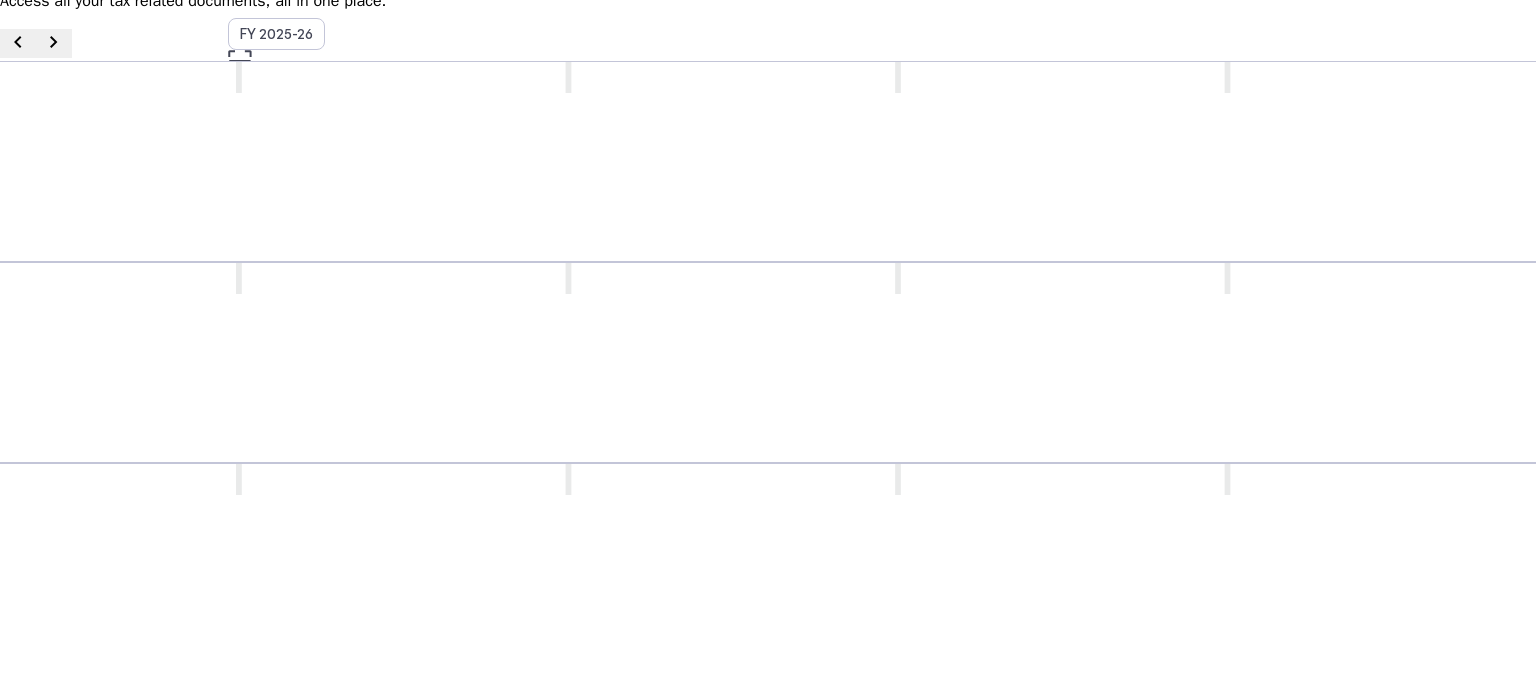 scroll, scrollTop: 214, scrollLeft: 0, axis: vertical 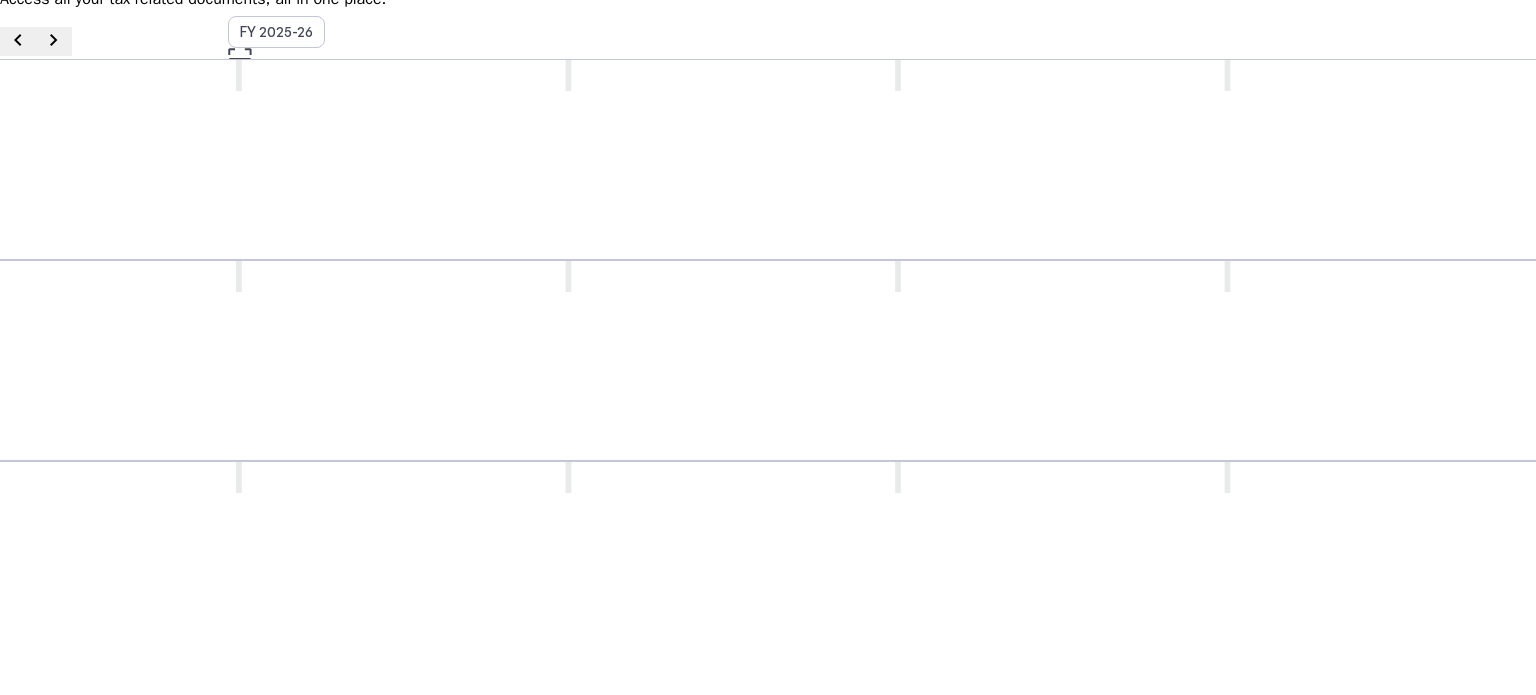 click on "The complete filed income tax return document that declares income, deductions, and computes tax liability." at bounding box center (900, 802) 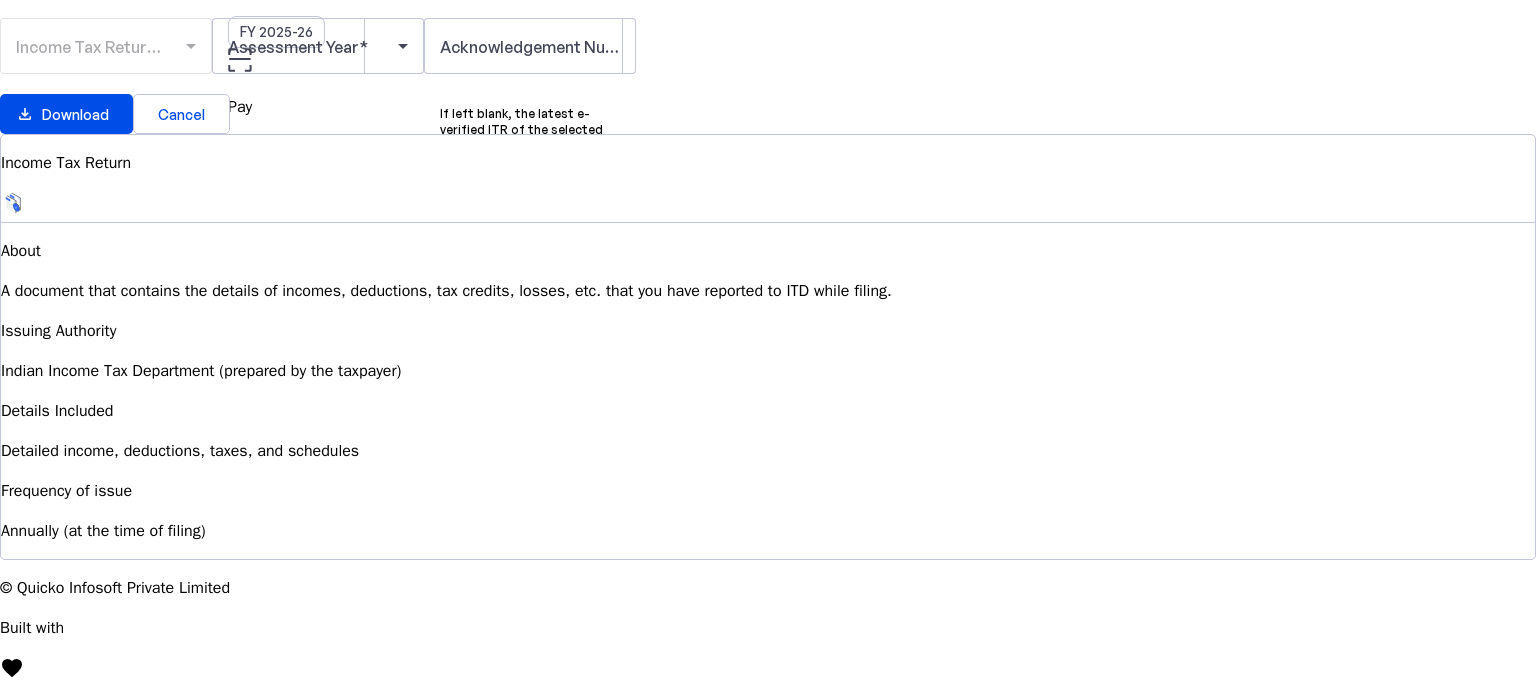 scroll, scrollTop: 0, scrollLeft: 0, axis: both 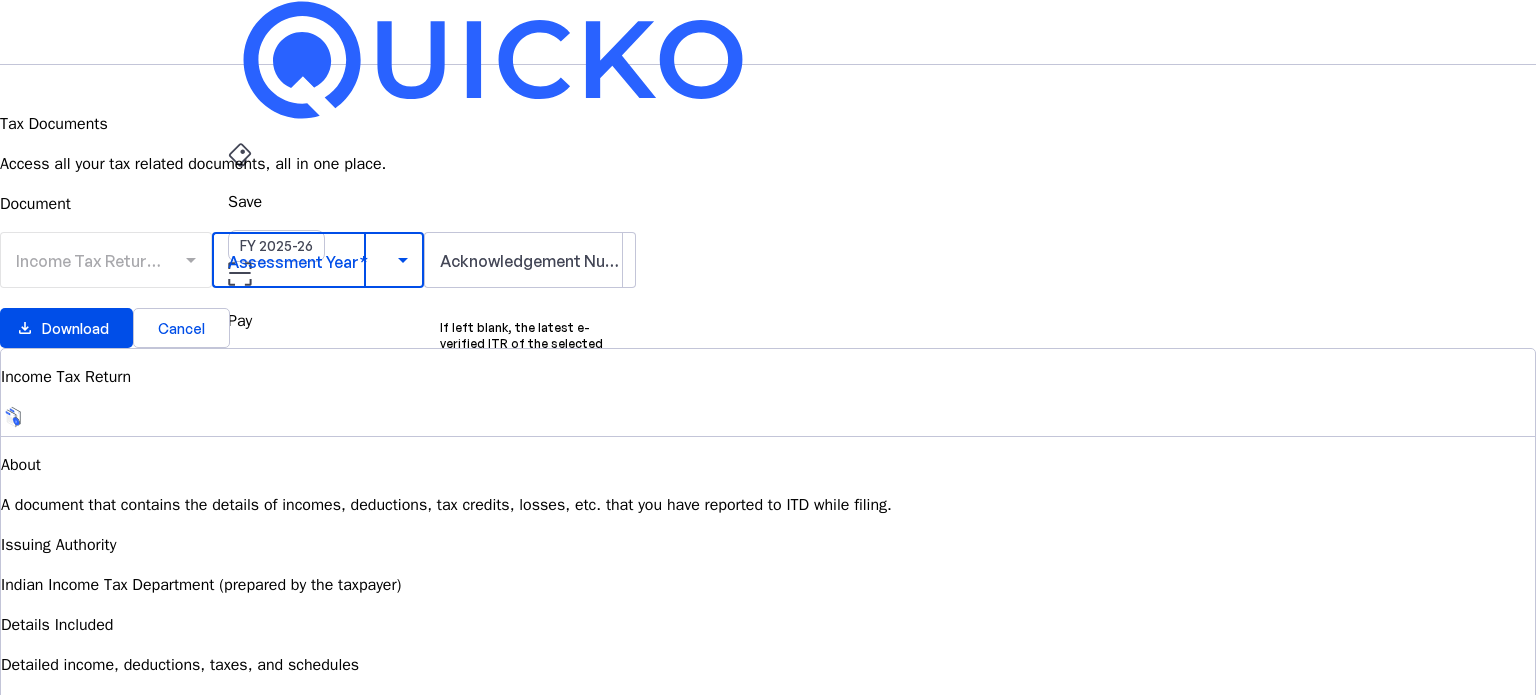 click at bounding box center [313, 260] 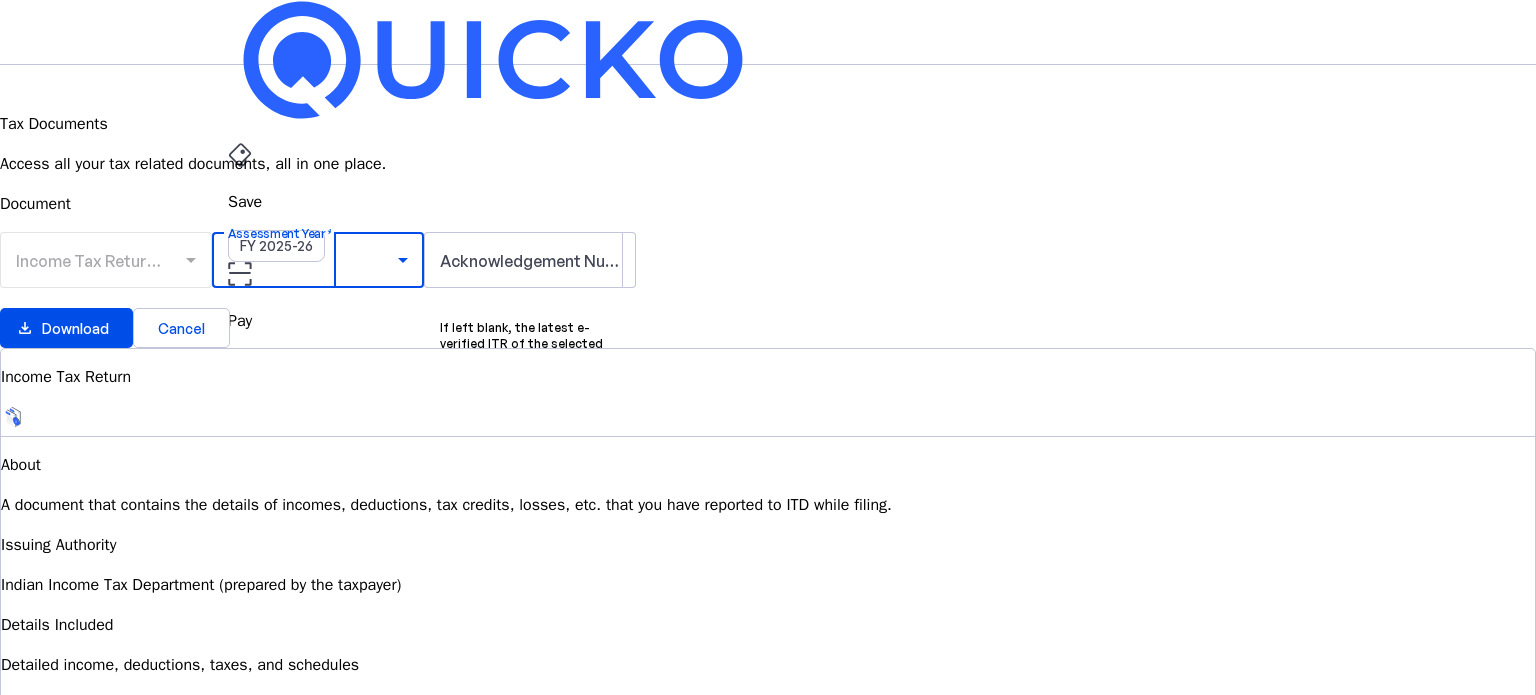 click at bounding box center [768, 957] 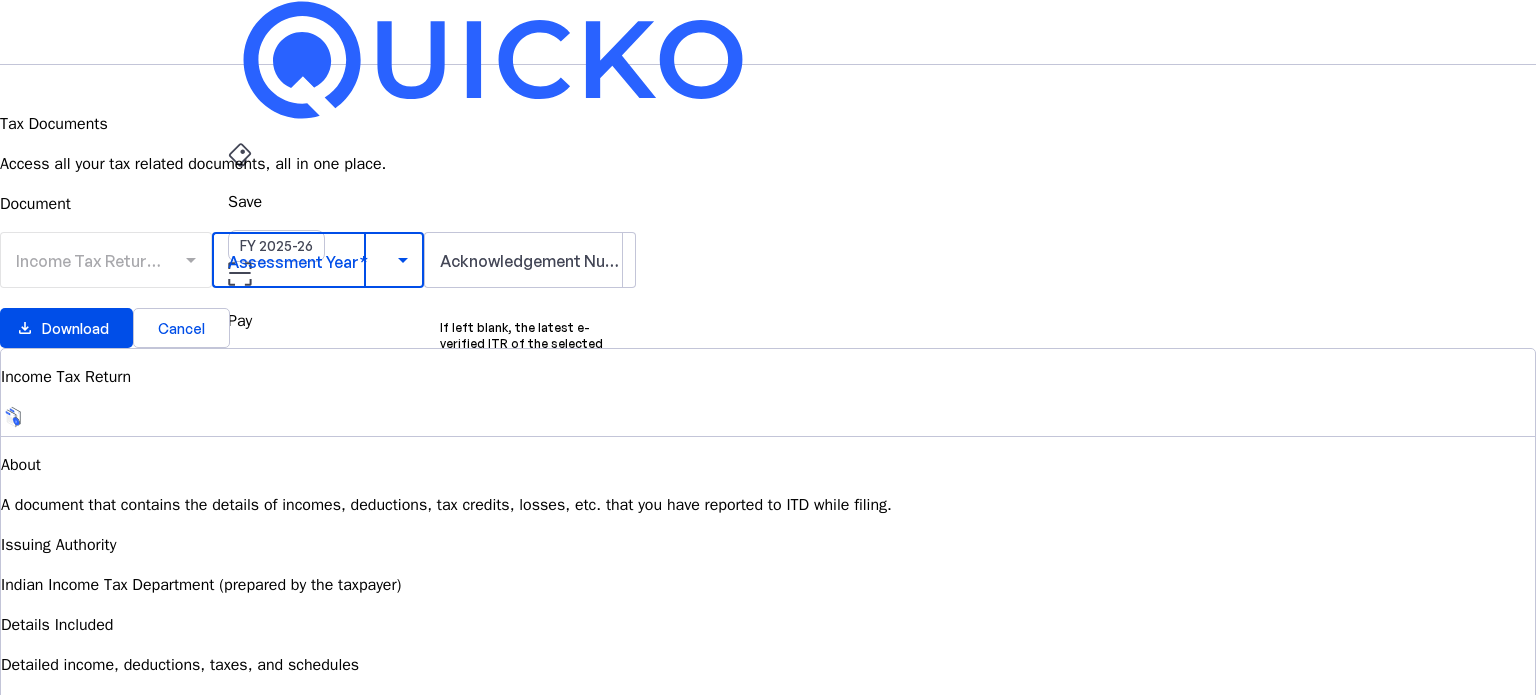 click at bounding box center (313, 260) 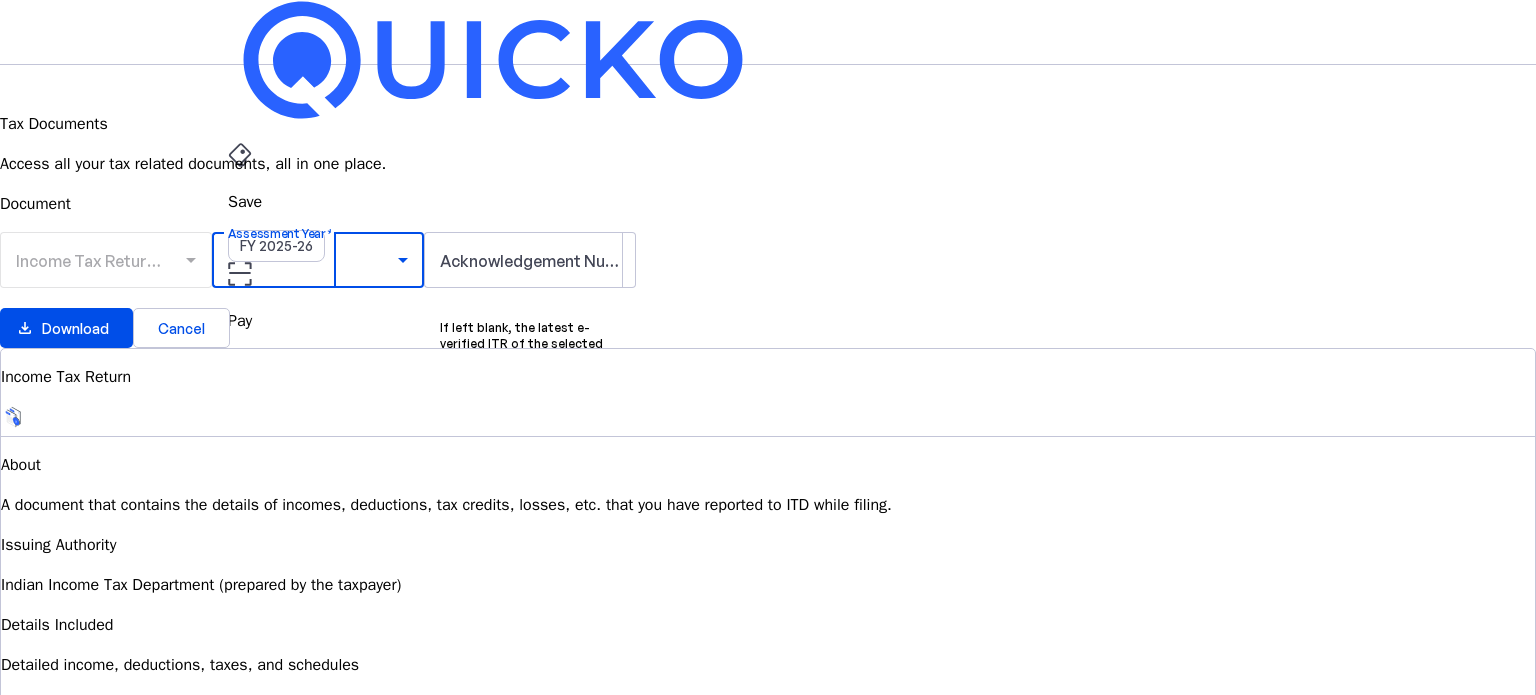 click on "AY 2025-26" at bounding box center (309, 989) 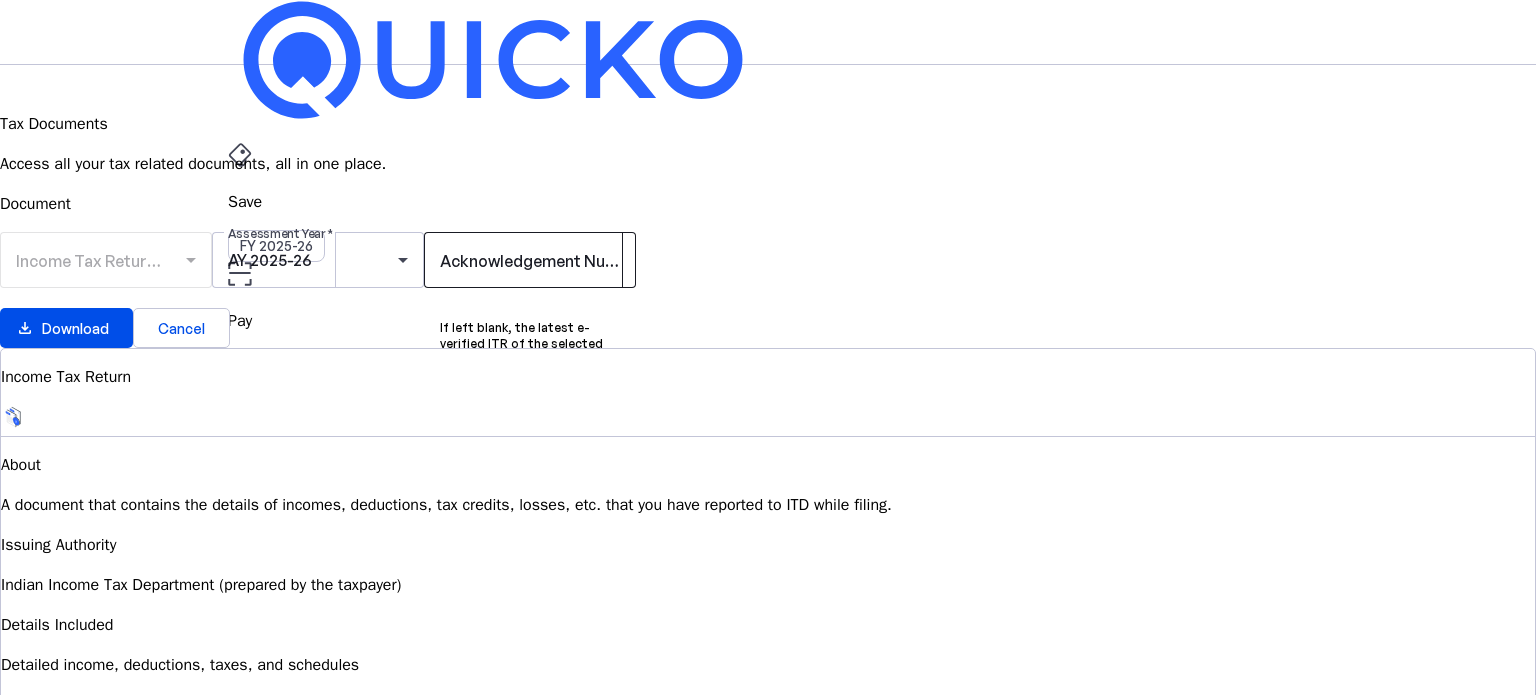 click on "Acknowledgement Number (Optional)" at bounding box center [582, 261] 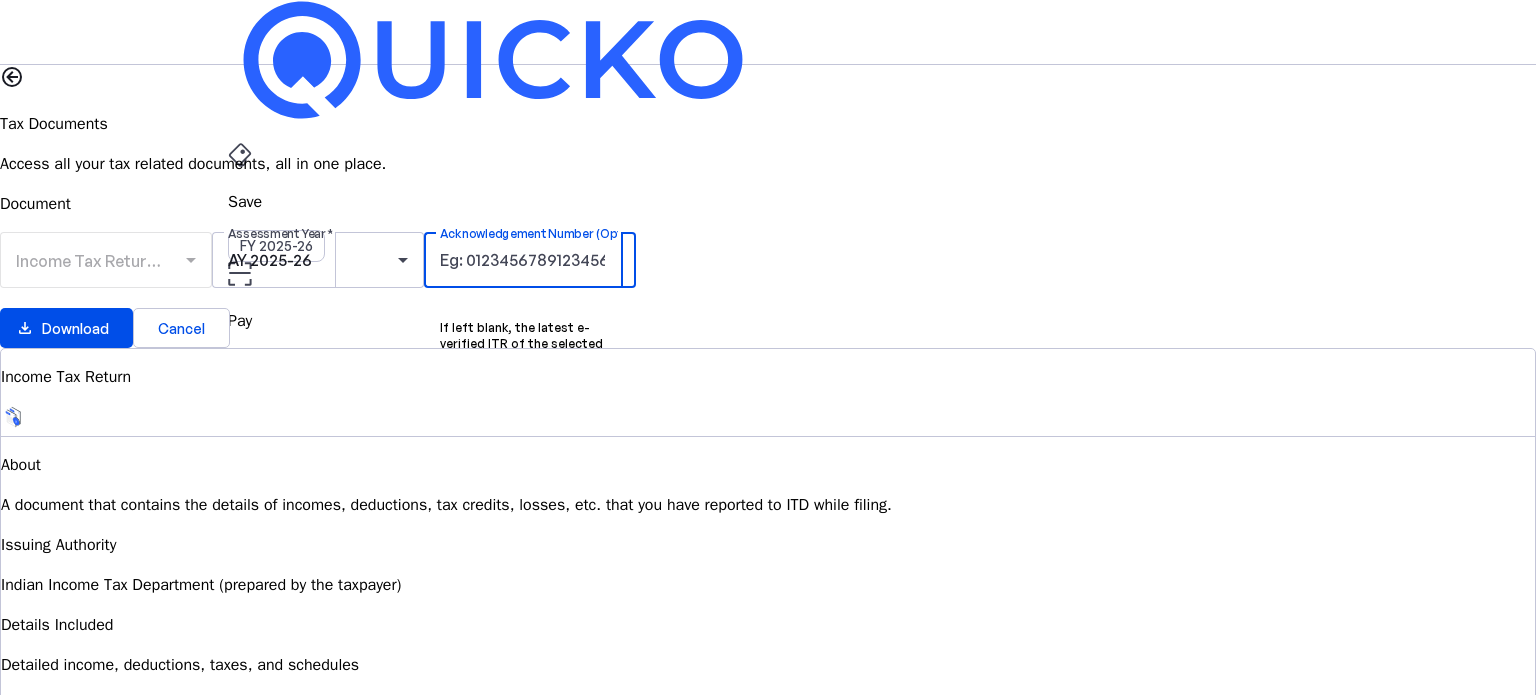 click on "Income Tax Return (ITR)" at bounding box center [105, 261] 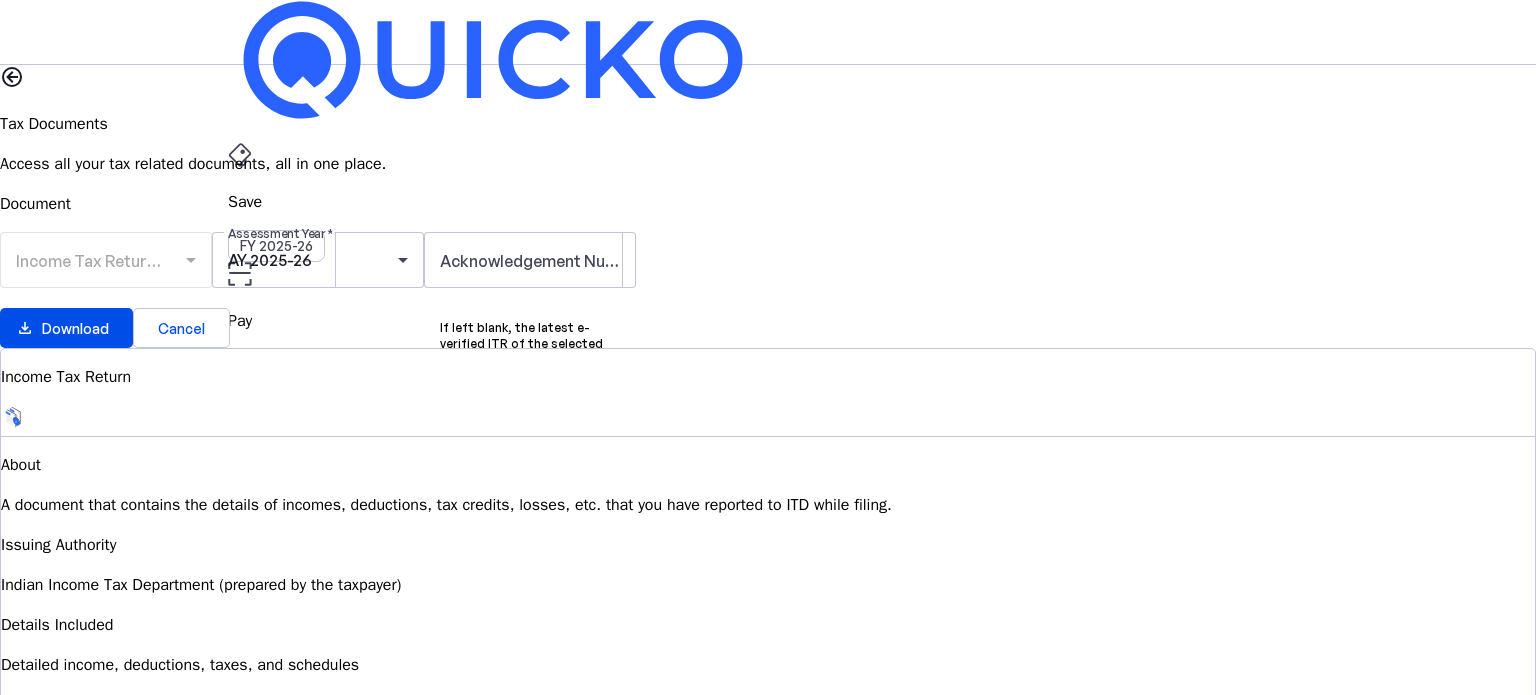 click on "Income Tax Return (ITR)" at bounding box center [105, 261] 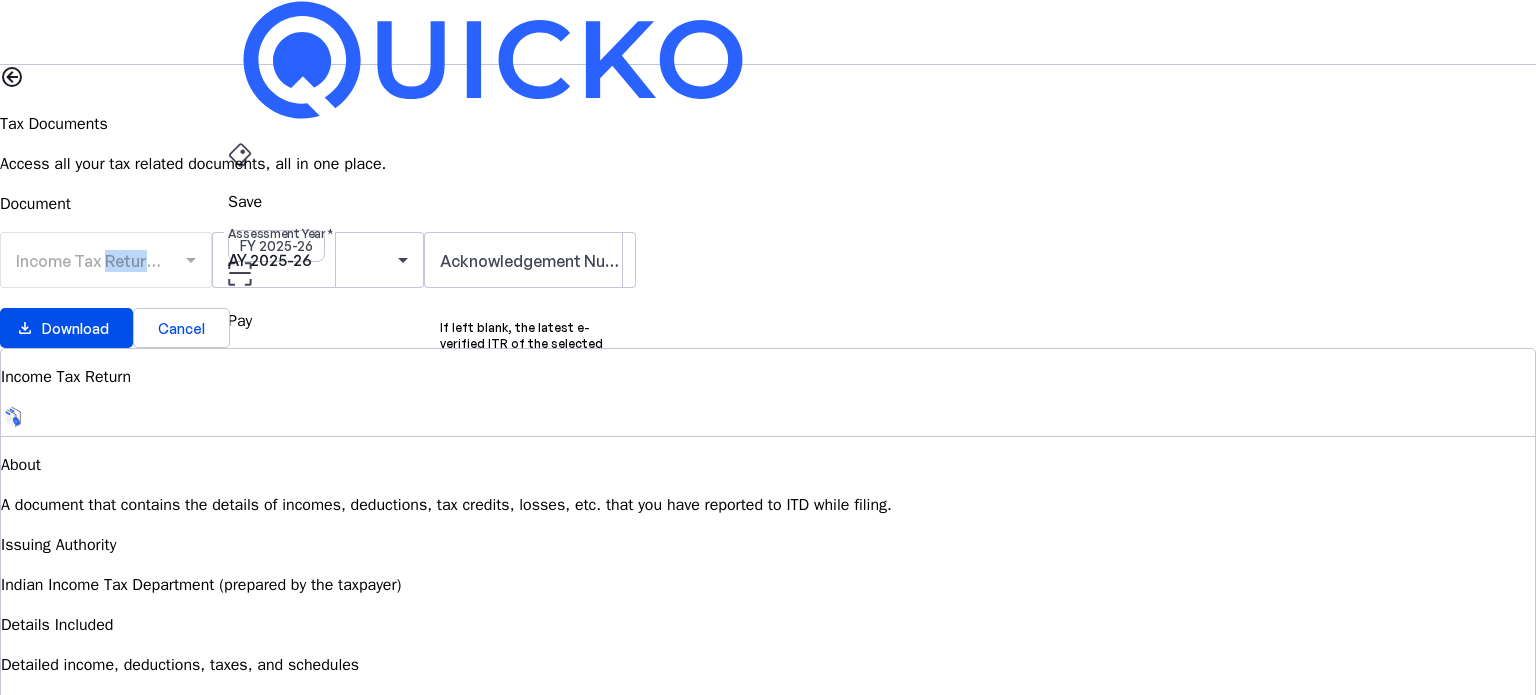 click on "Income Tax Return (ITR)" at bounding box center (105, 261) 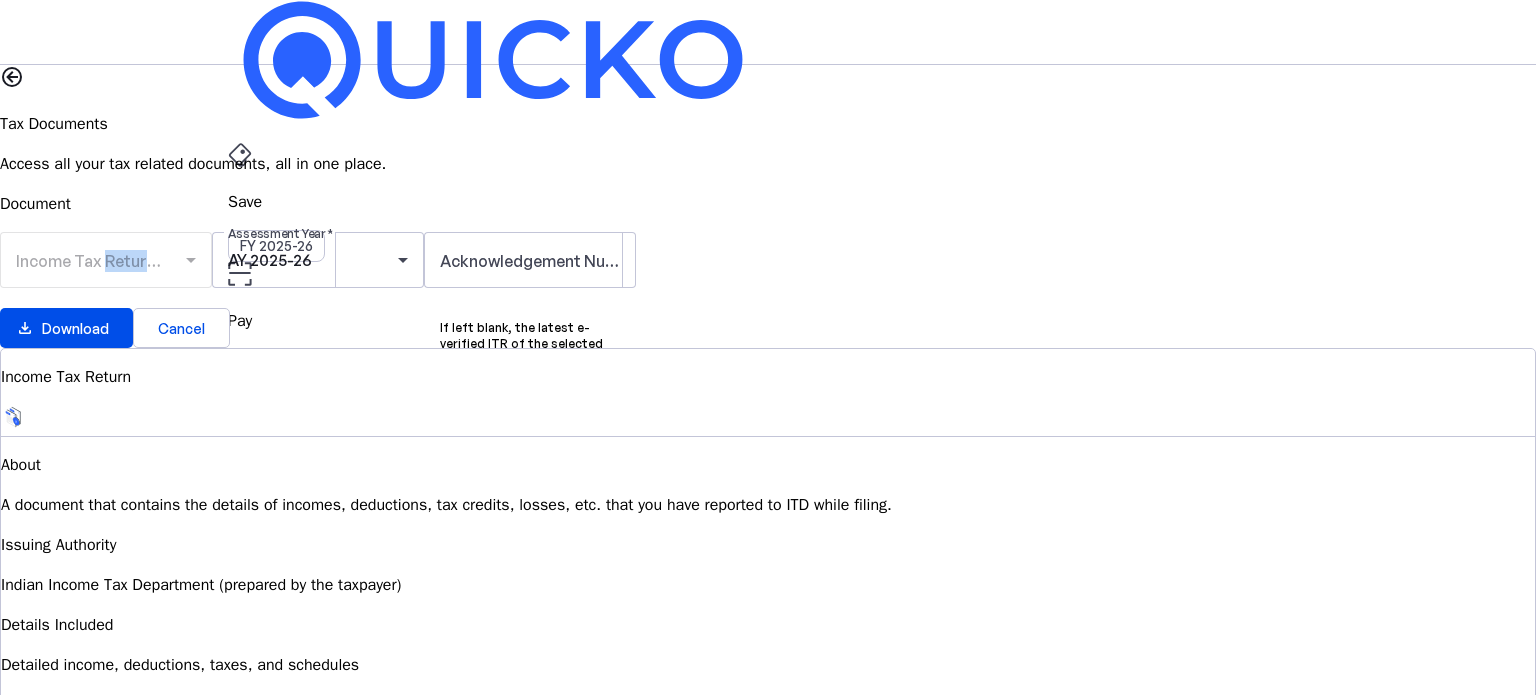 click on "AY 2025-26" at bounding box center [277, 452] 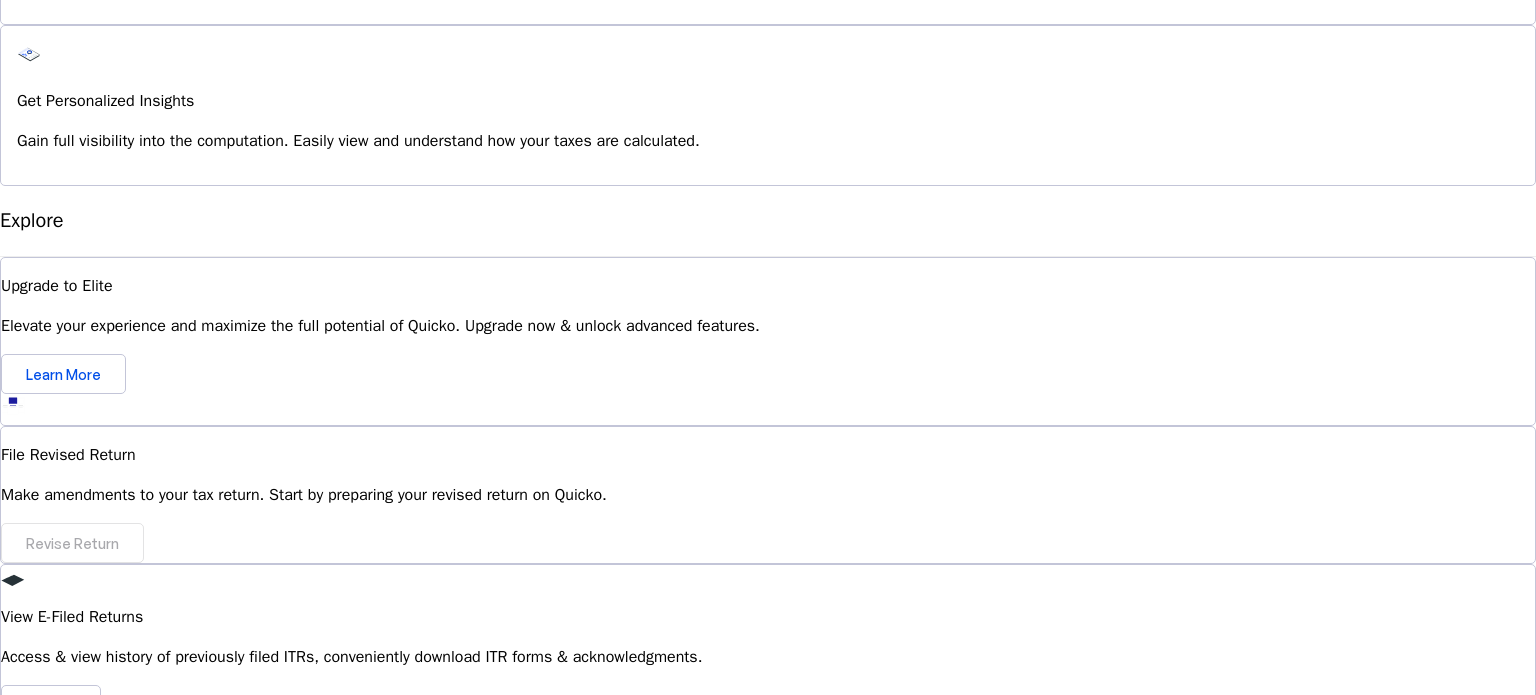 scroll, scrollTop: 1811, scrollLeft: 0, axis: vertical 